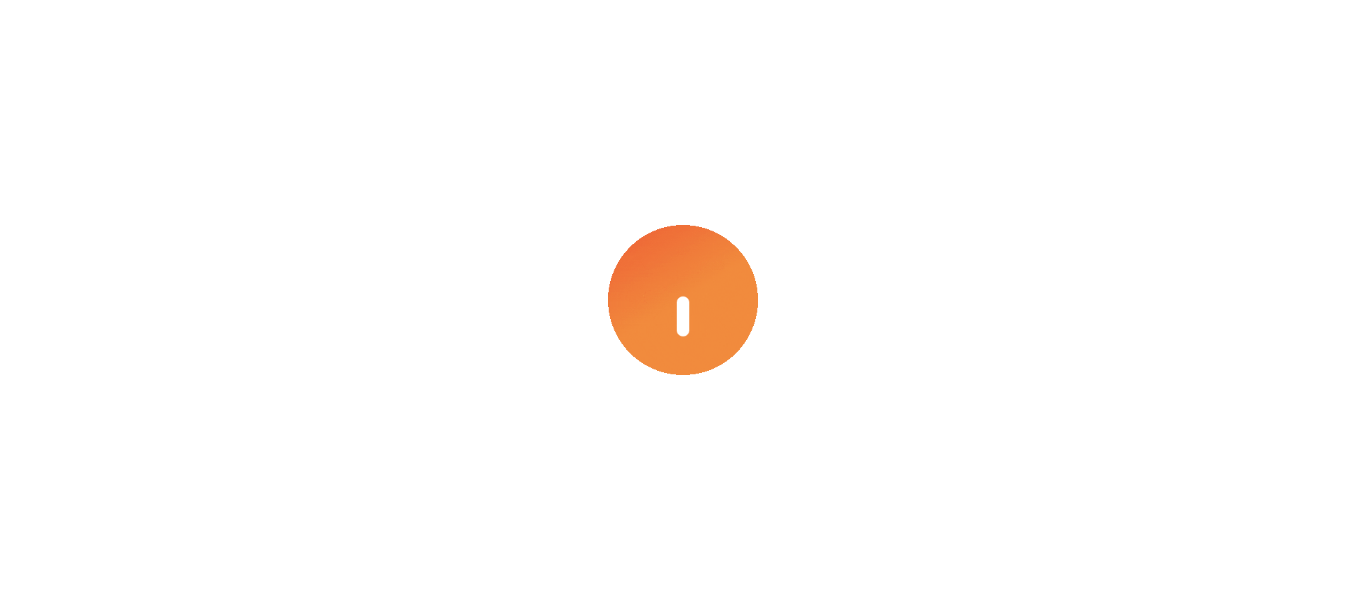 scroll, scrollTop: 0, scrollLeft: 0, axis: both 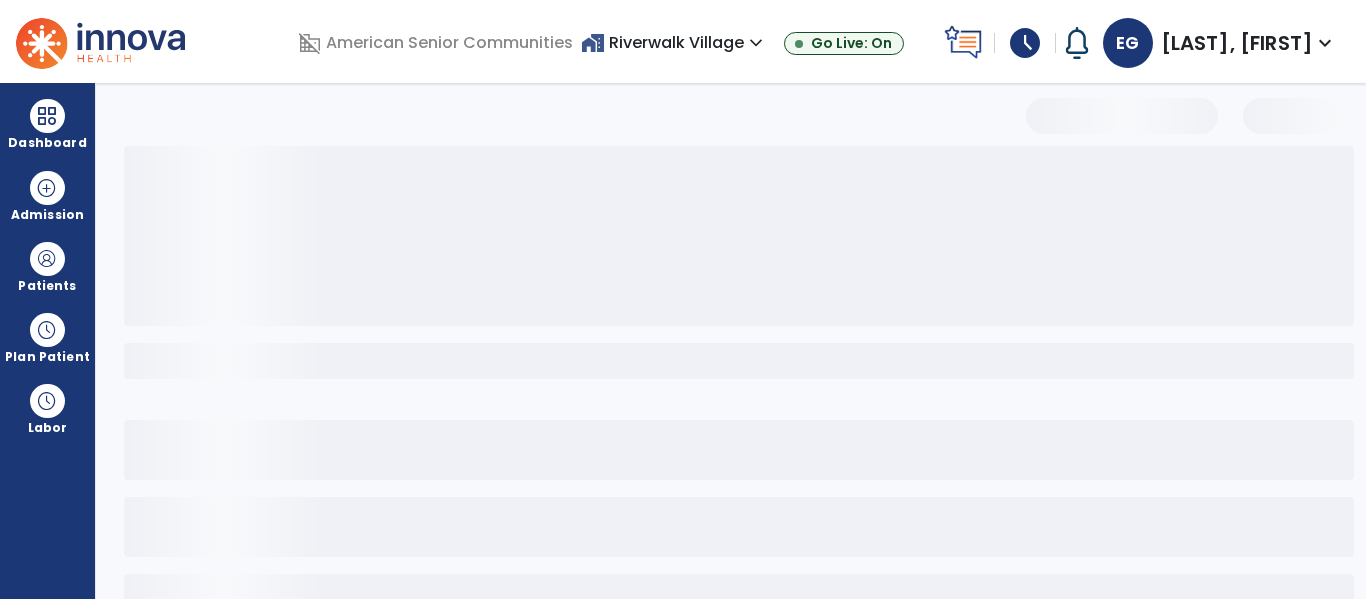 click on "home_work   Riverwalk Village   expand_more" at bounding box center (674, 42) 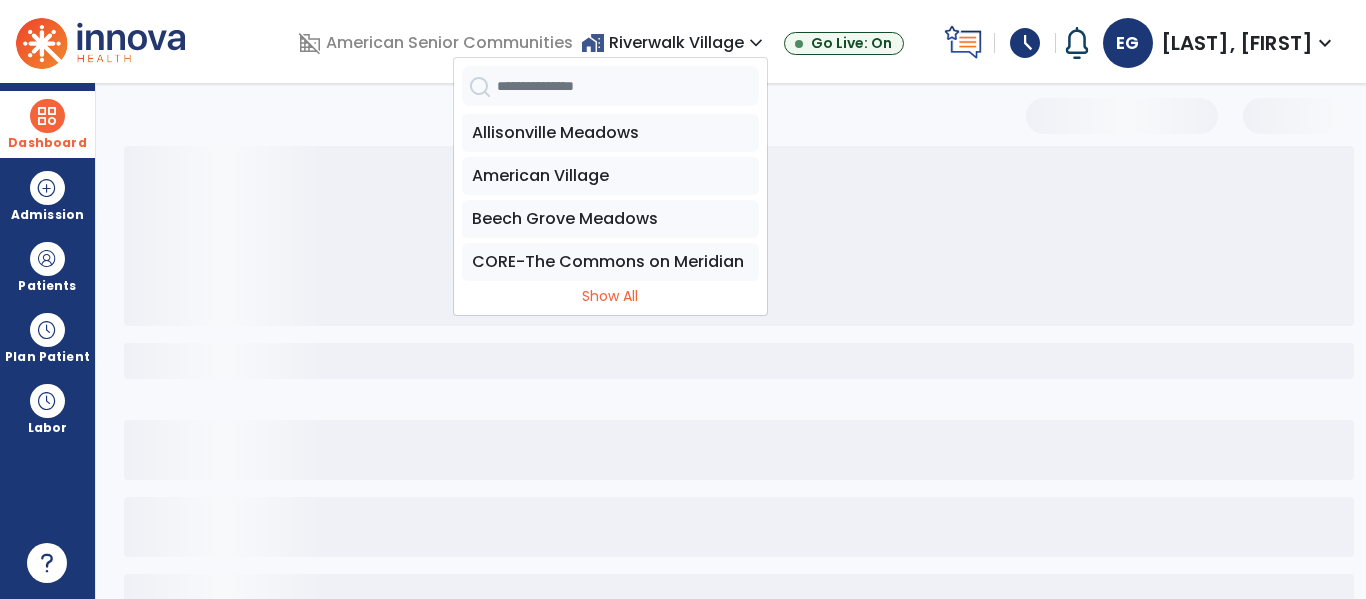 drag, startPoint x: 545, startPoint y: 256, endPoint x: 23, endPoint y: 118, distance: 539.93335 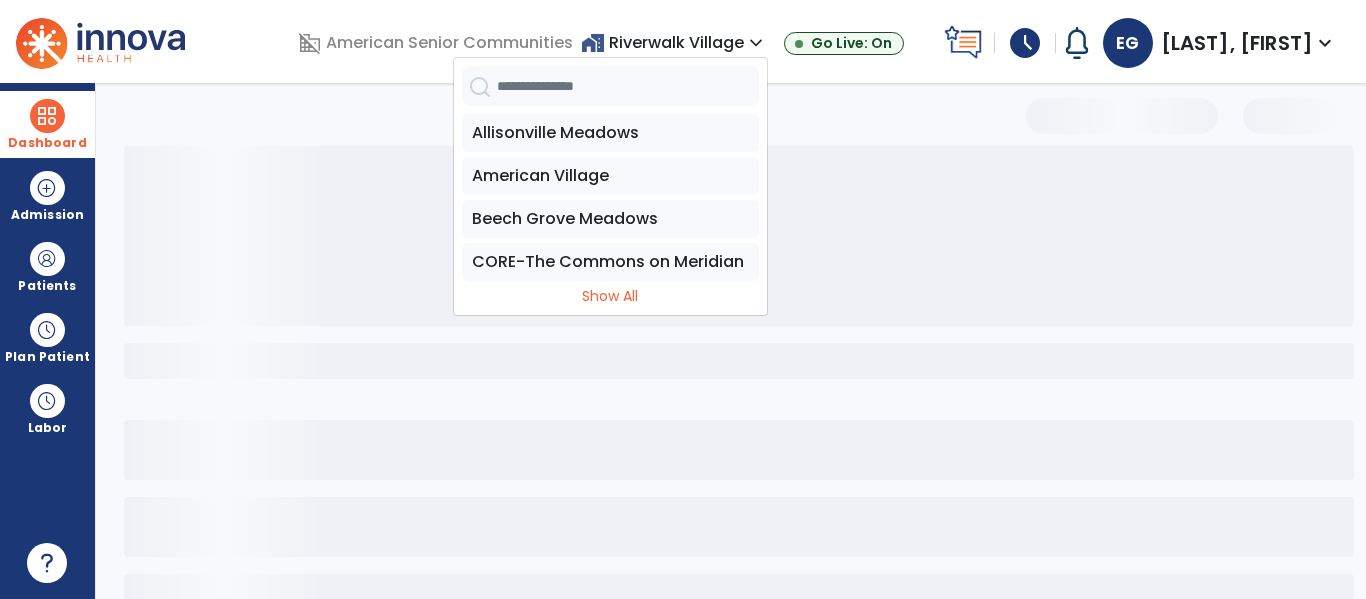 click on "CORE-The Commons on Meridian" at bounding box center (610, 262) 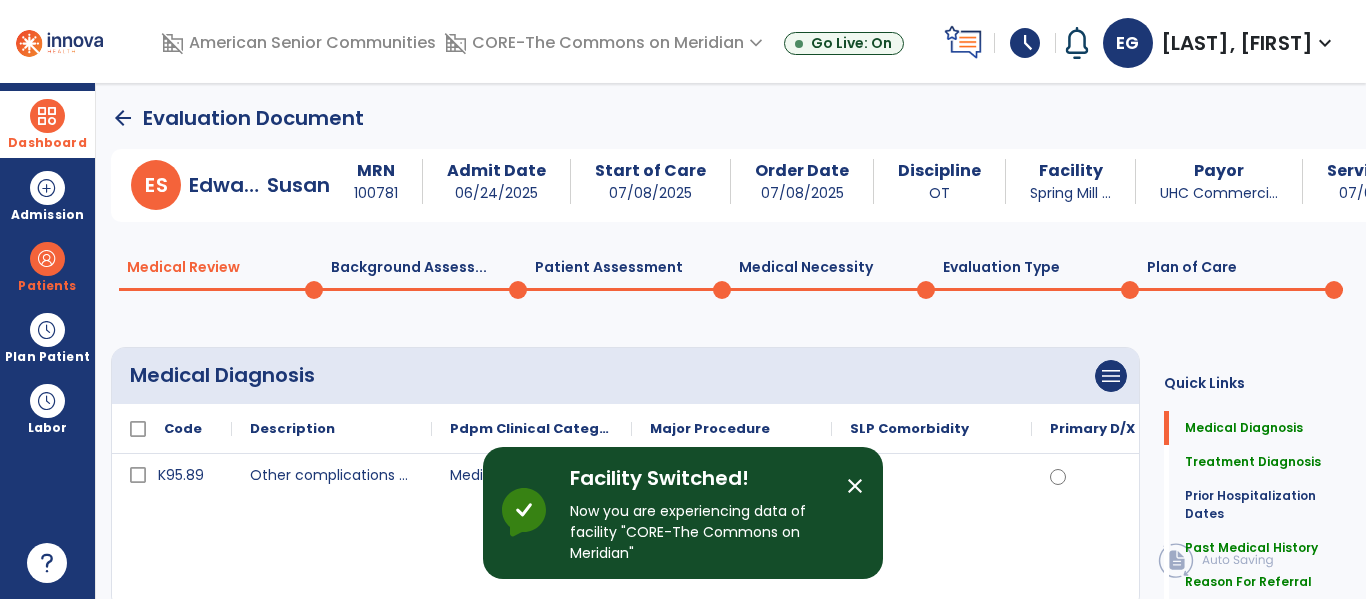 click at bounding box center (47, 116) 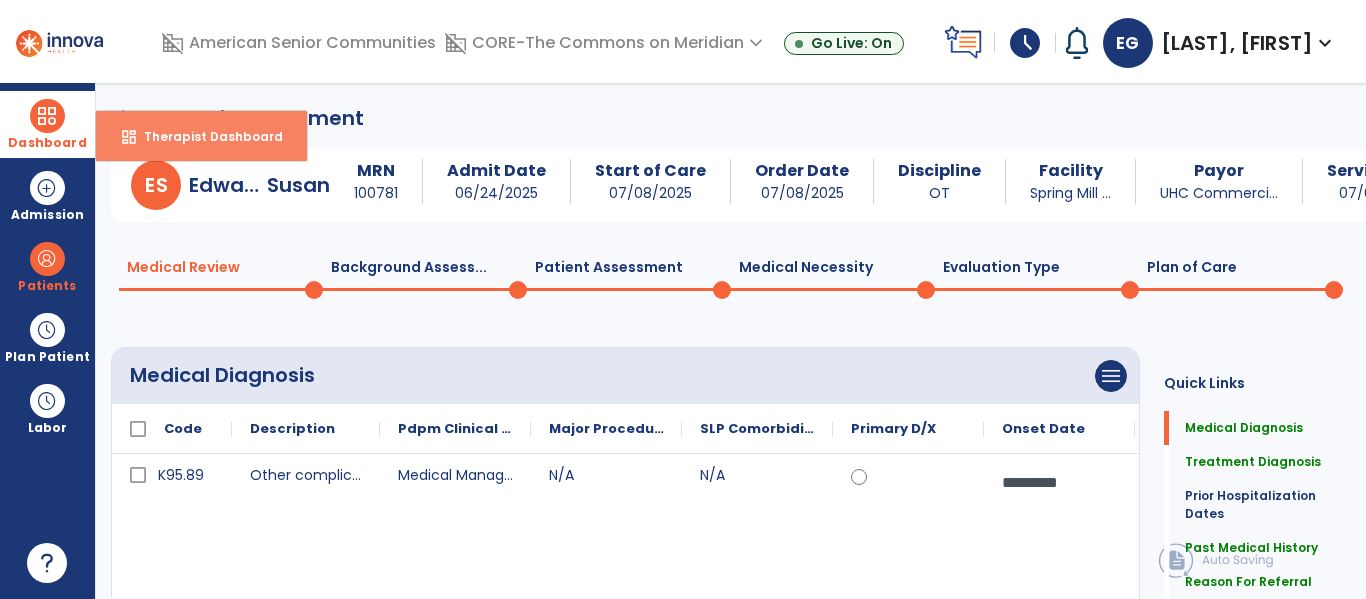 click on "dashboard  Therapist Dashboard" at bounding box center (201, 136) 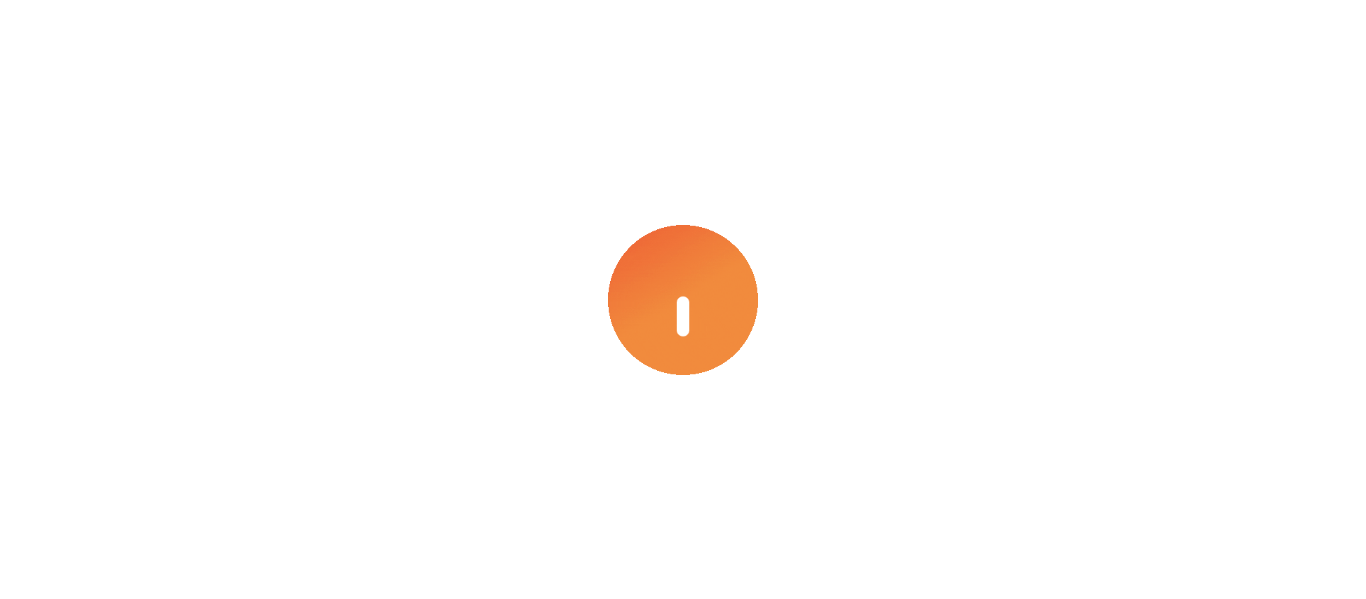 scroll, scrollTop: 0, scrollLeft: 0, axis: both 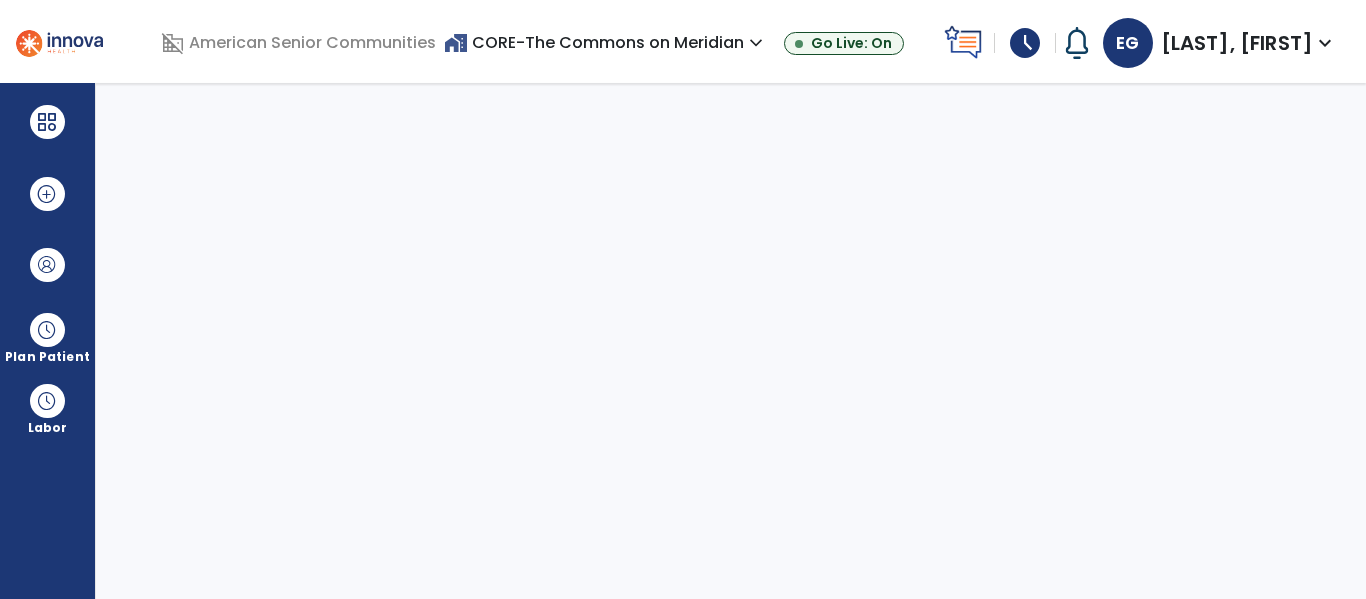 select on "****" 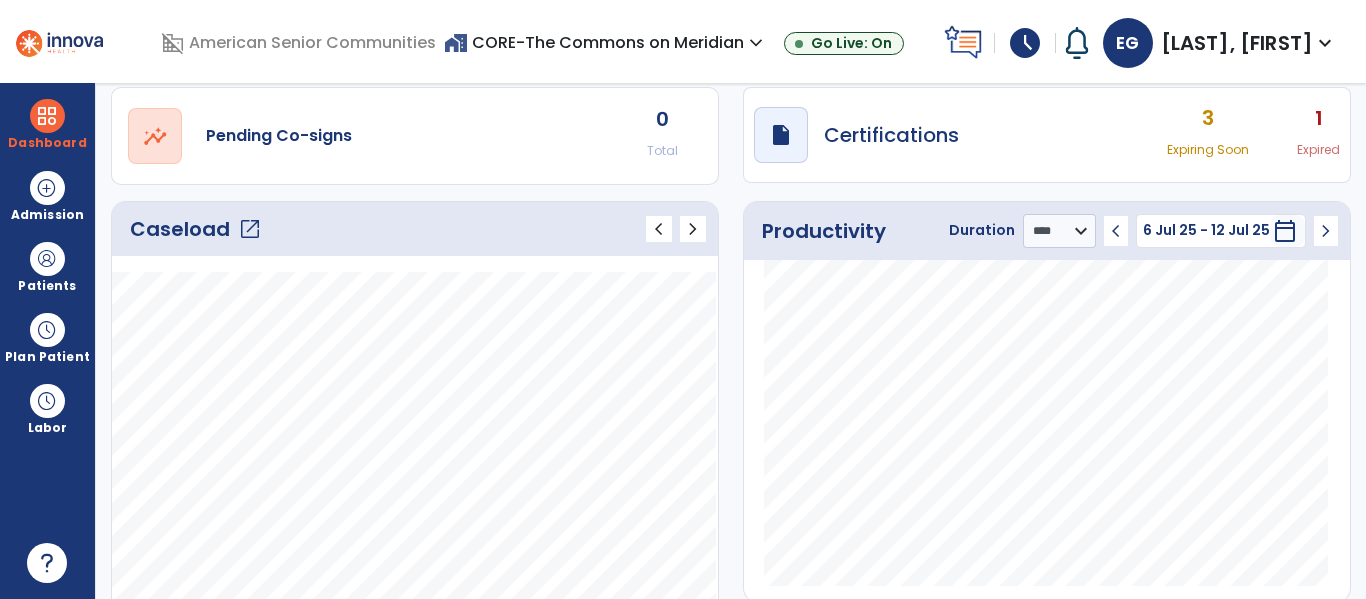 scroll, scrollTop: 69, scrollLeft: 0, axis: vertical 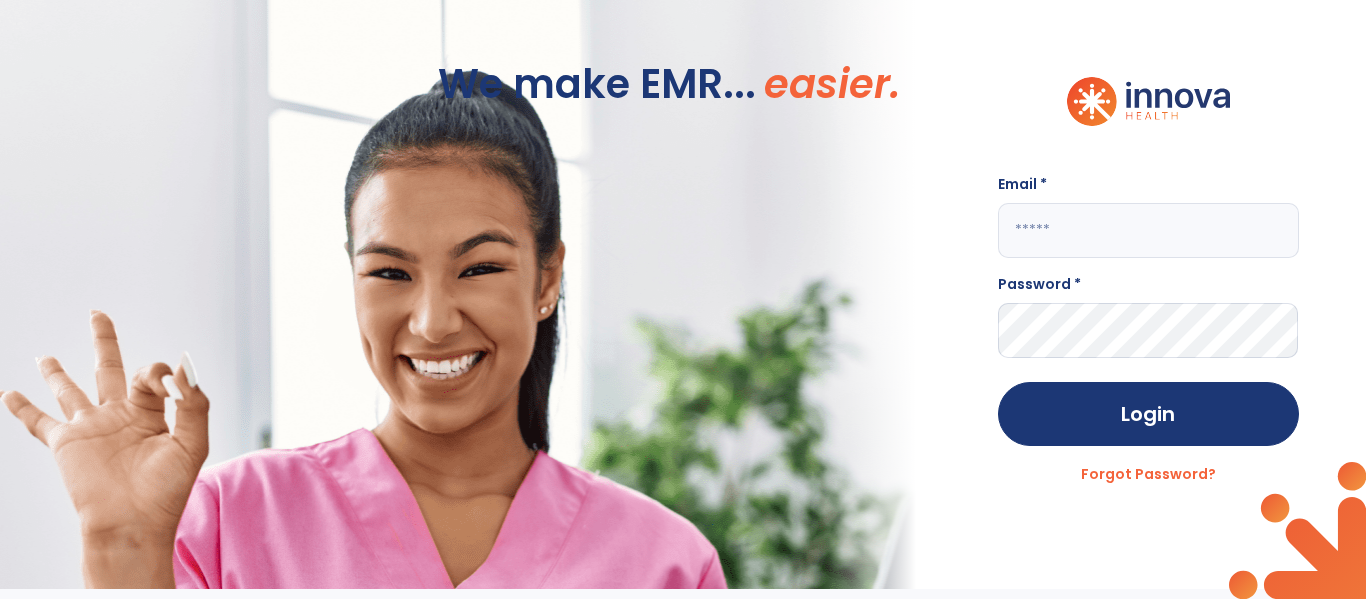 click 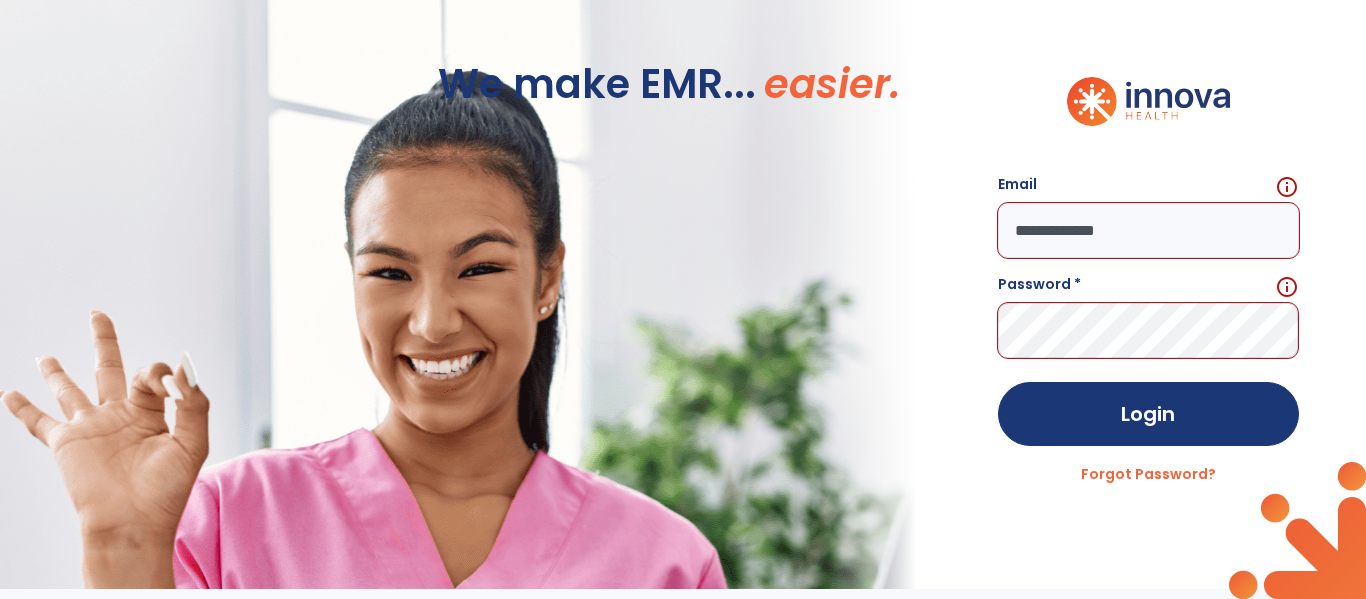 click on "**********" 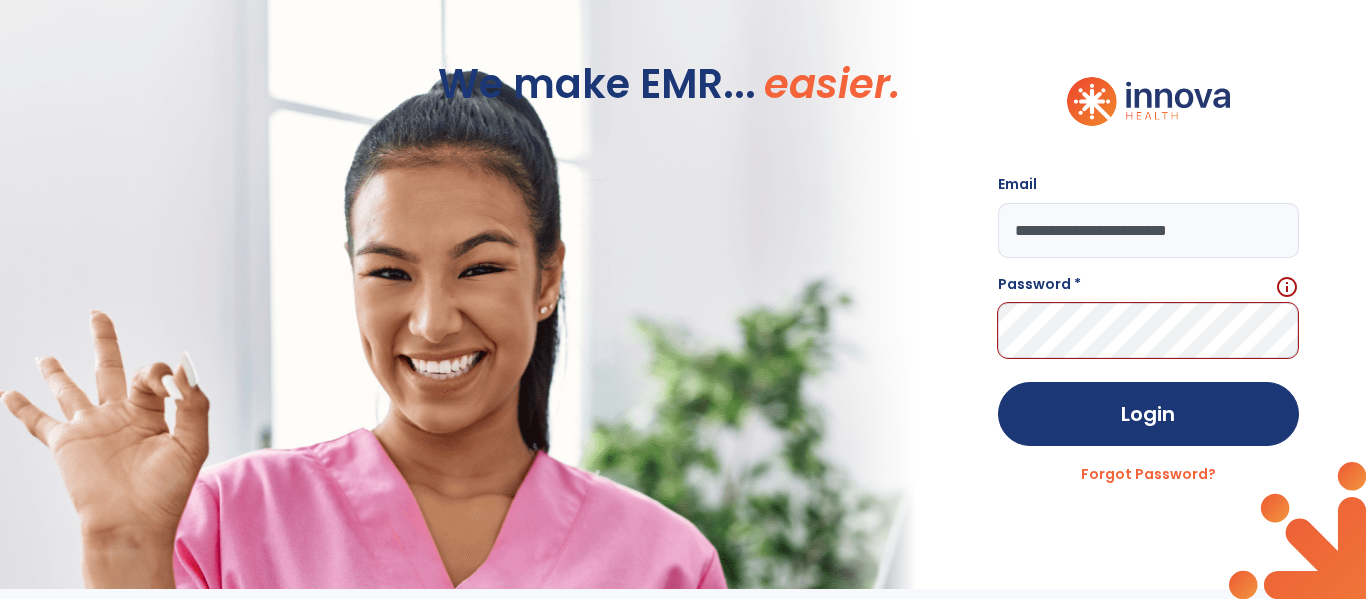 type on "**********" 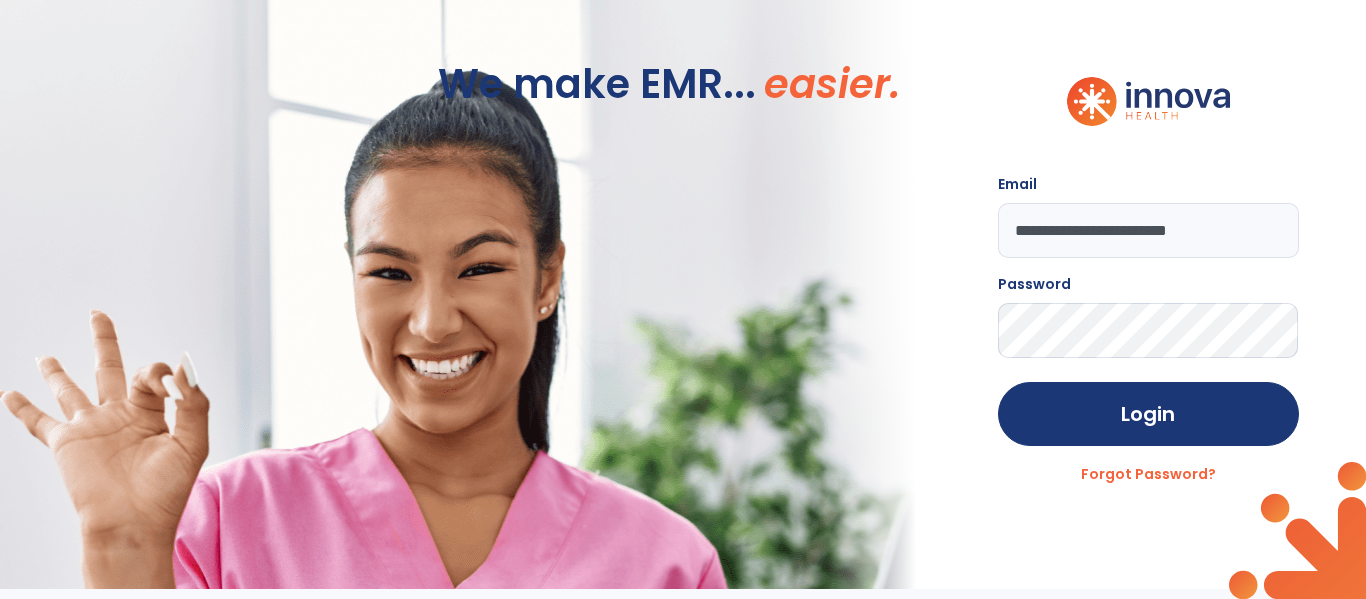 click on "Login" 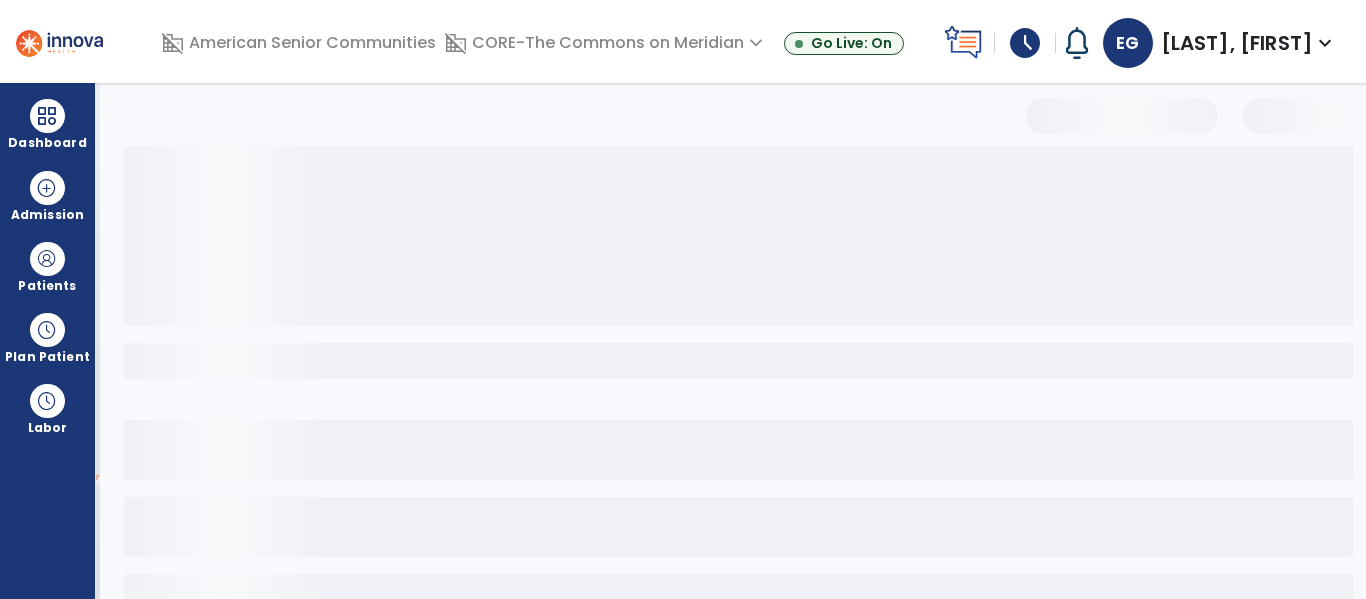 click on "domain_disabled   CORE-The Commons on Meridian   expand_more   Allisonville Meadows   American Village   Beech Grove Meadows   CORE-The Commons on Meridian  Show All" at bounding box center [606, 43] 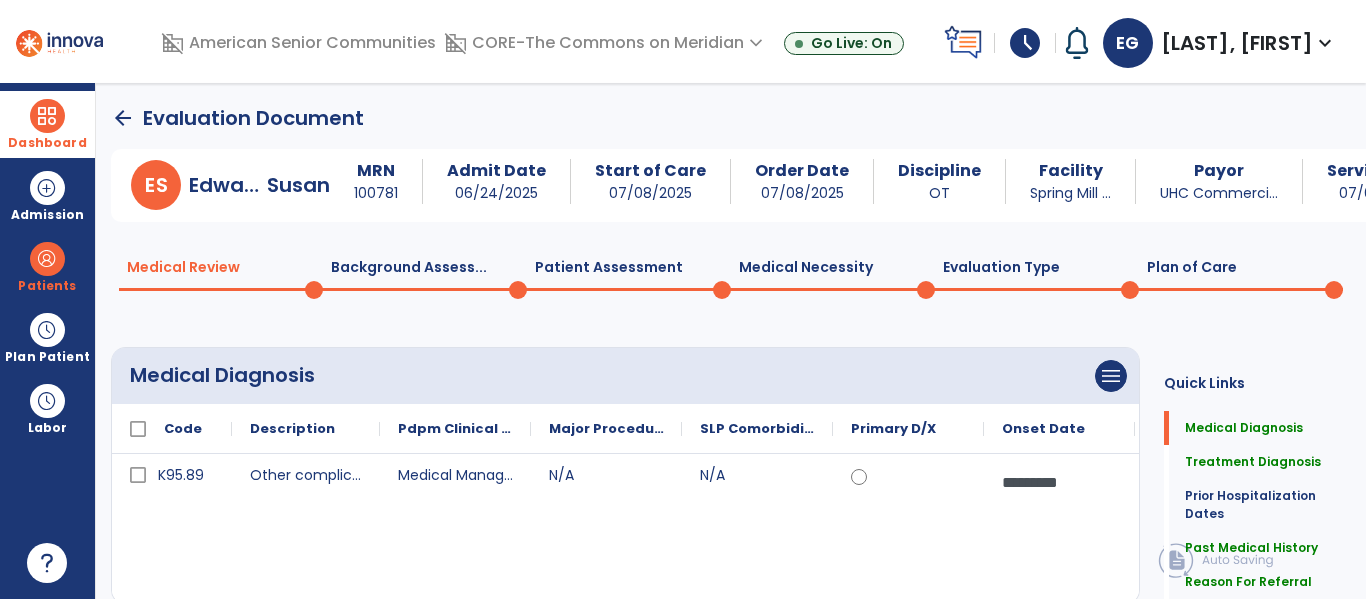 drag, startPoint x: 37, startPoint y: 116, endPoint x: 122, endPoint y: 133, distance: 86.683334 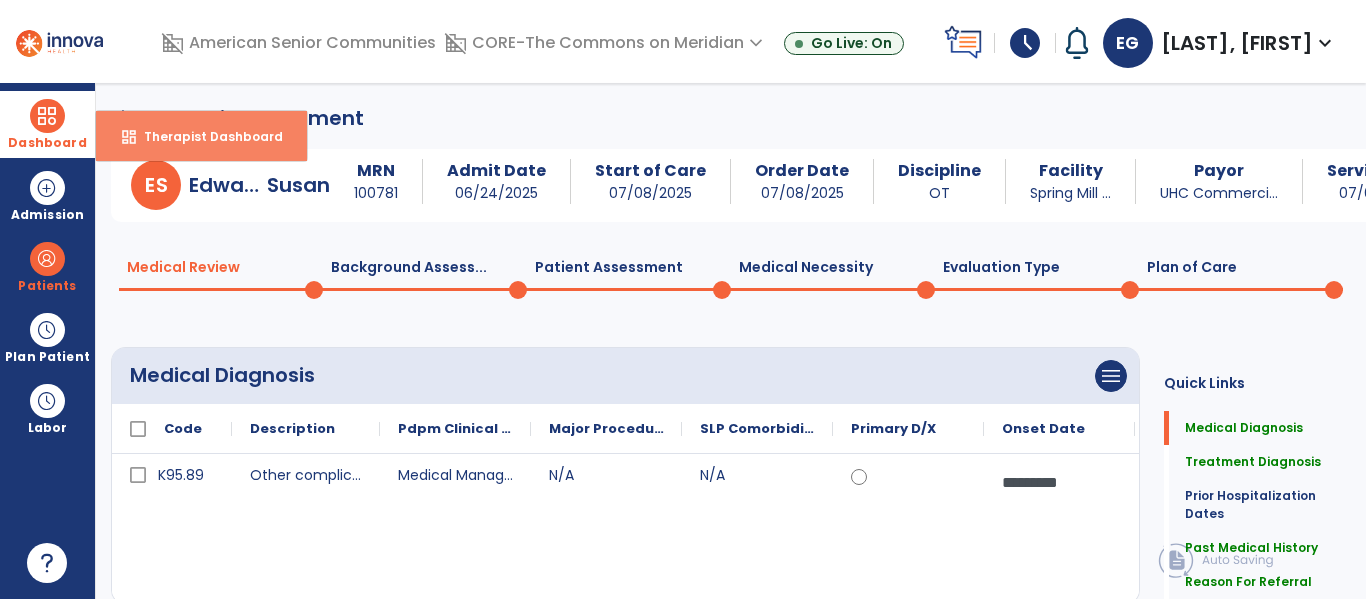 click on "Therapist Dashboard" at bounding box center [205, 136] 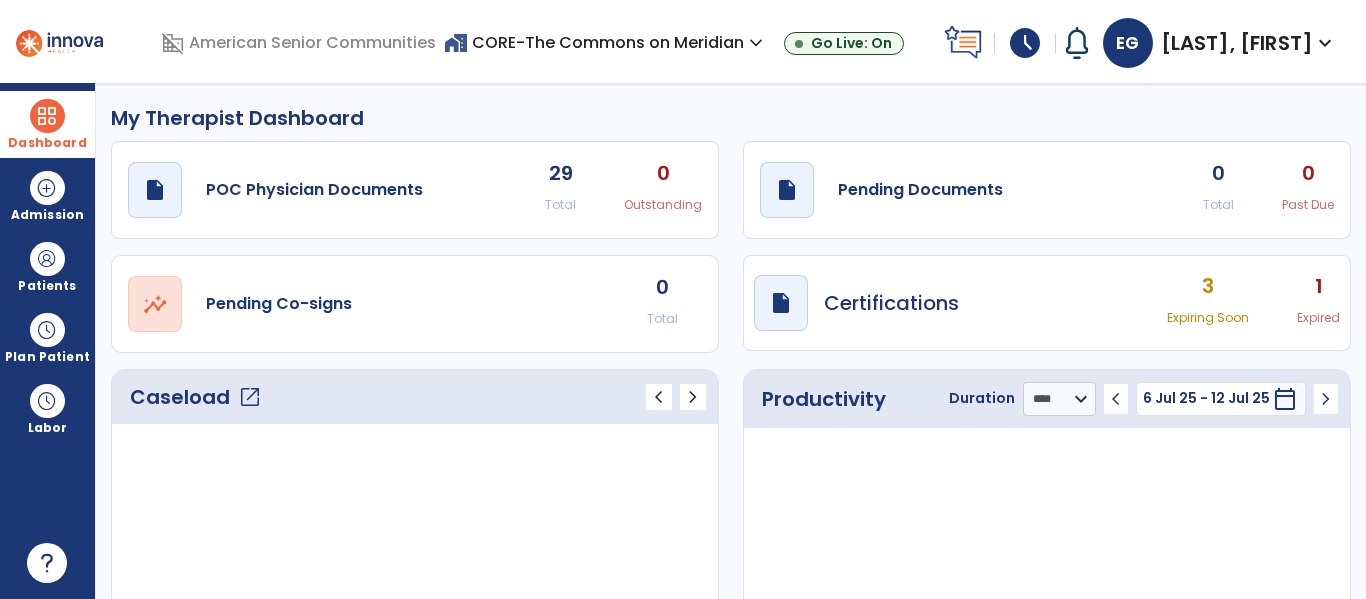 click on "home_work   CORE-The Commons on Meridian   expand_more" at bounding box center [606, 42] 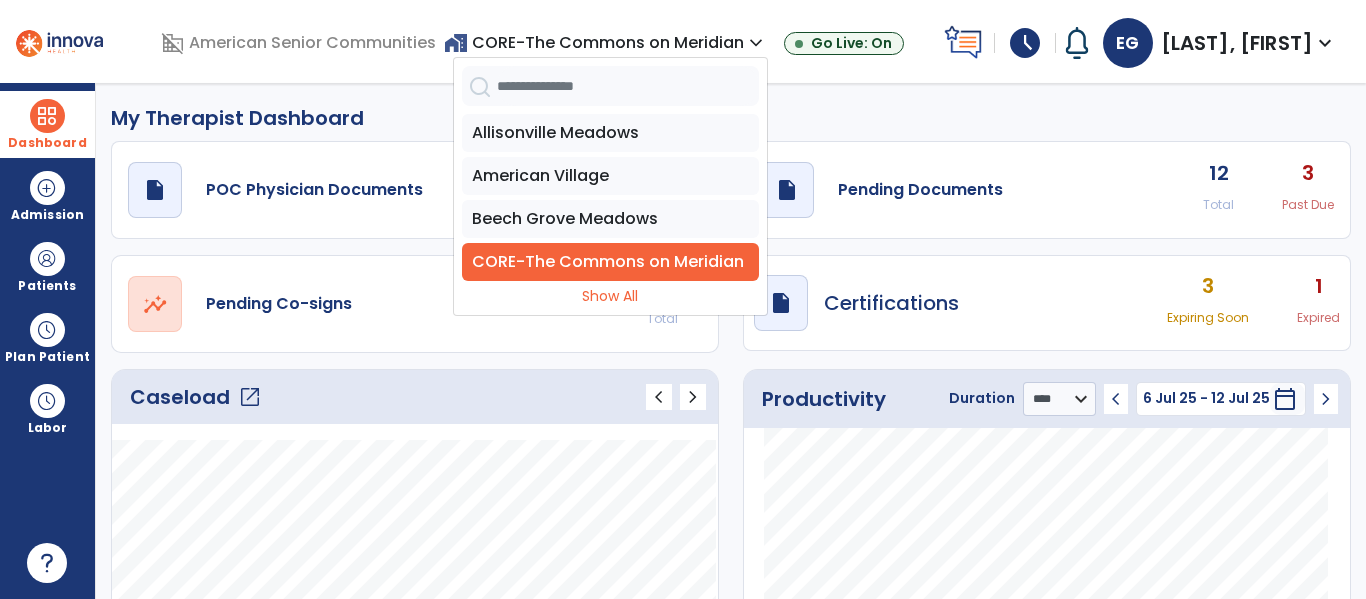 click on "home_work   CORE-The Commons on Meridian   expand_more" at bounding box center (606, 42) 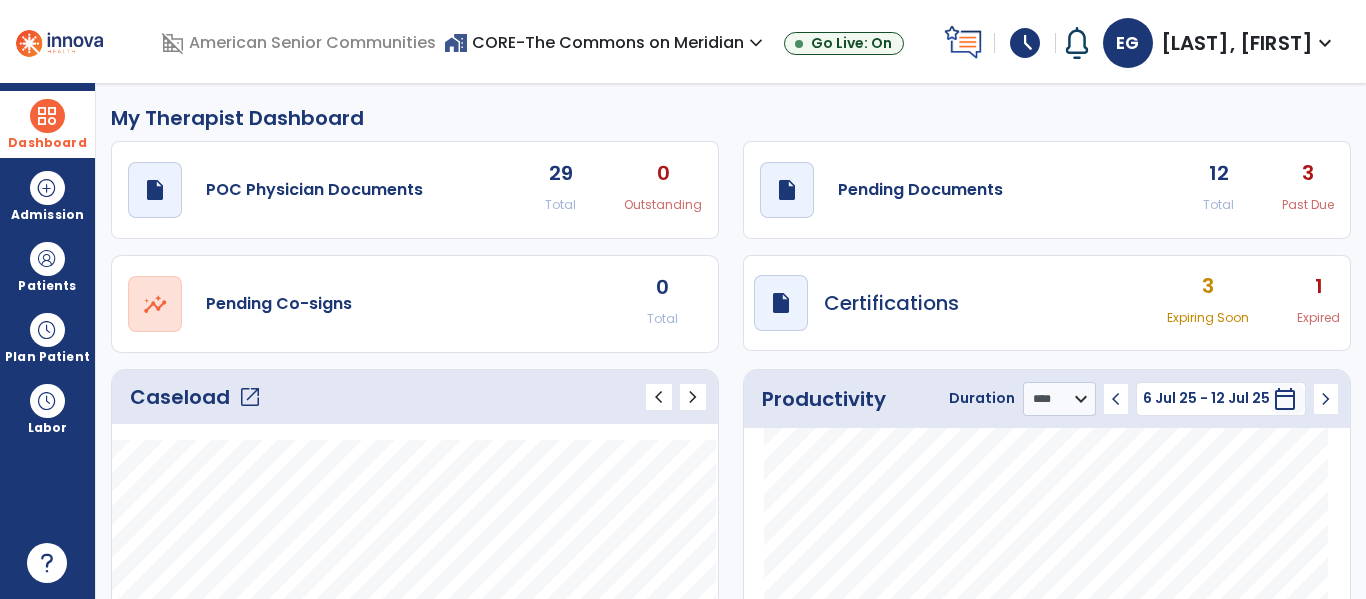 click on "home_work   CORE-The Commons on Meridian   expand_more" at bounding box center (606, 42) 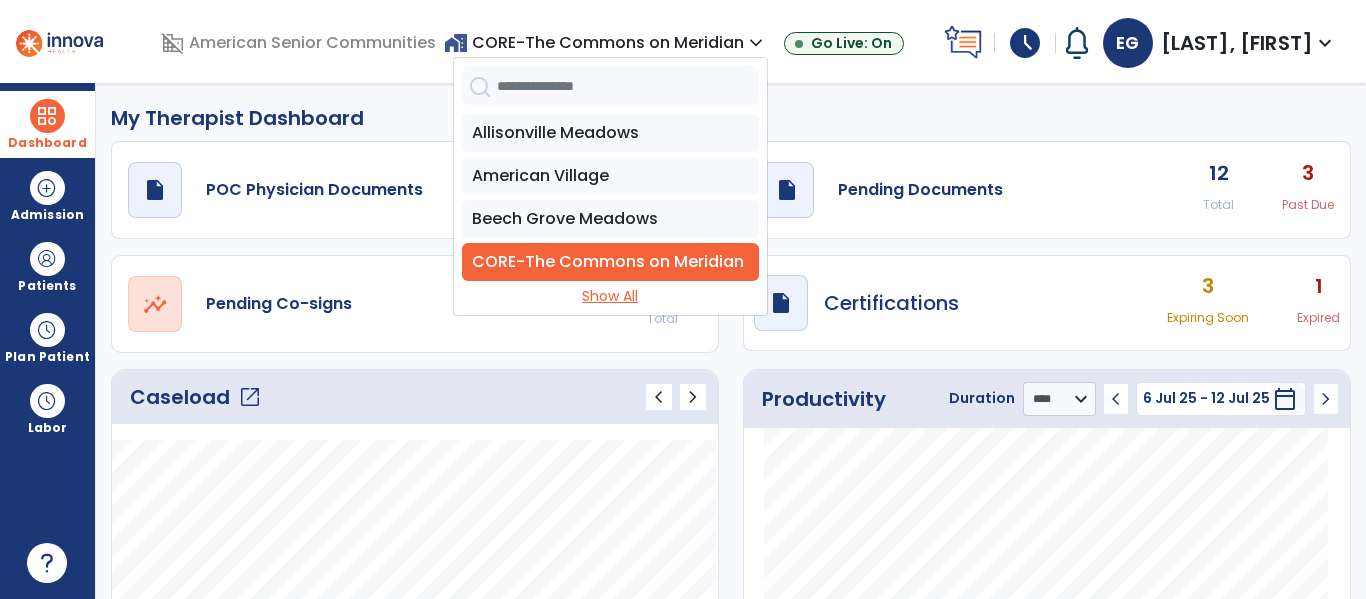 click on "Show All" at bounding box center [610, 296] 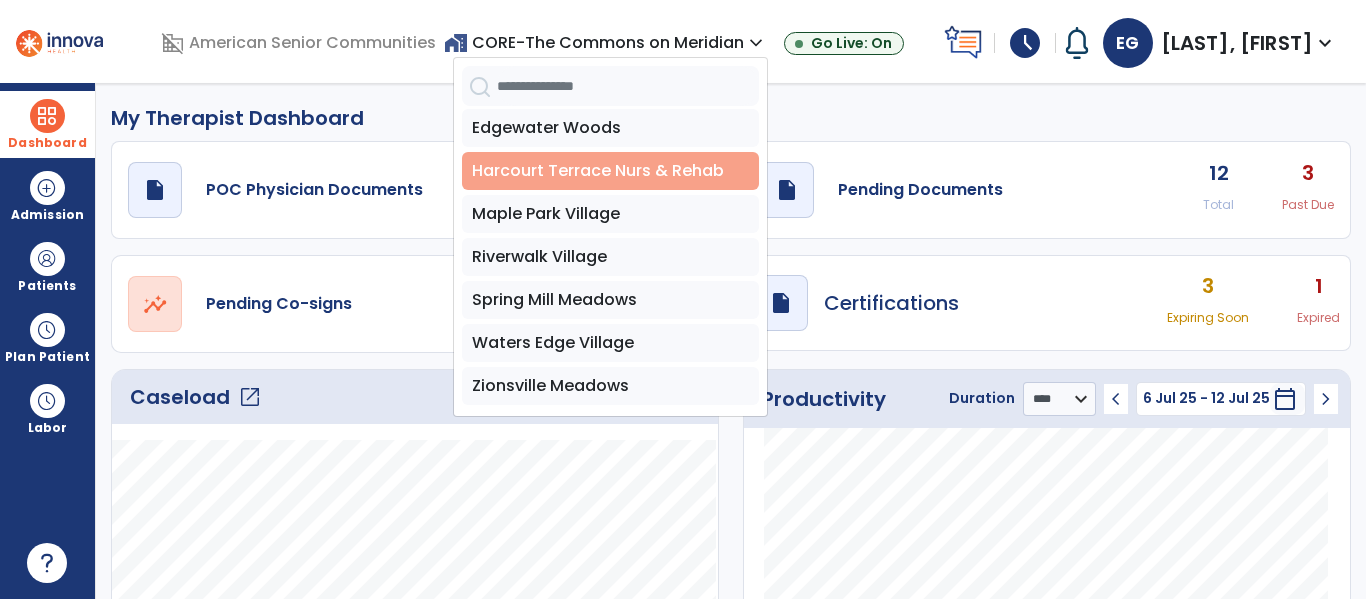 scroll, scrollTop: 222, scrollLeft: 0, axis: vertical 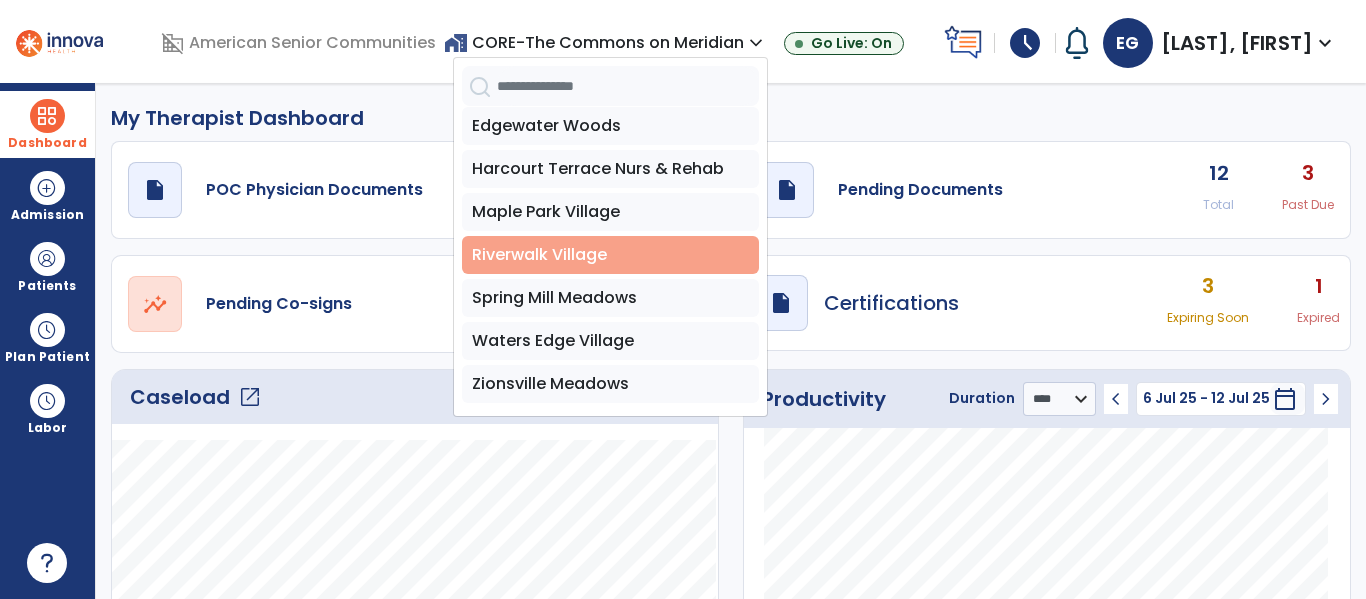 click on "Riverwalk Village" at bounding box center (610, 255) 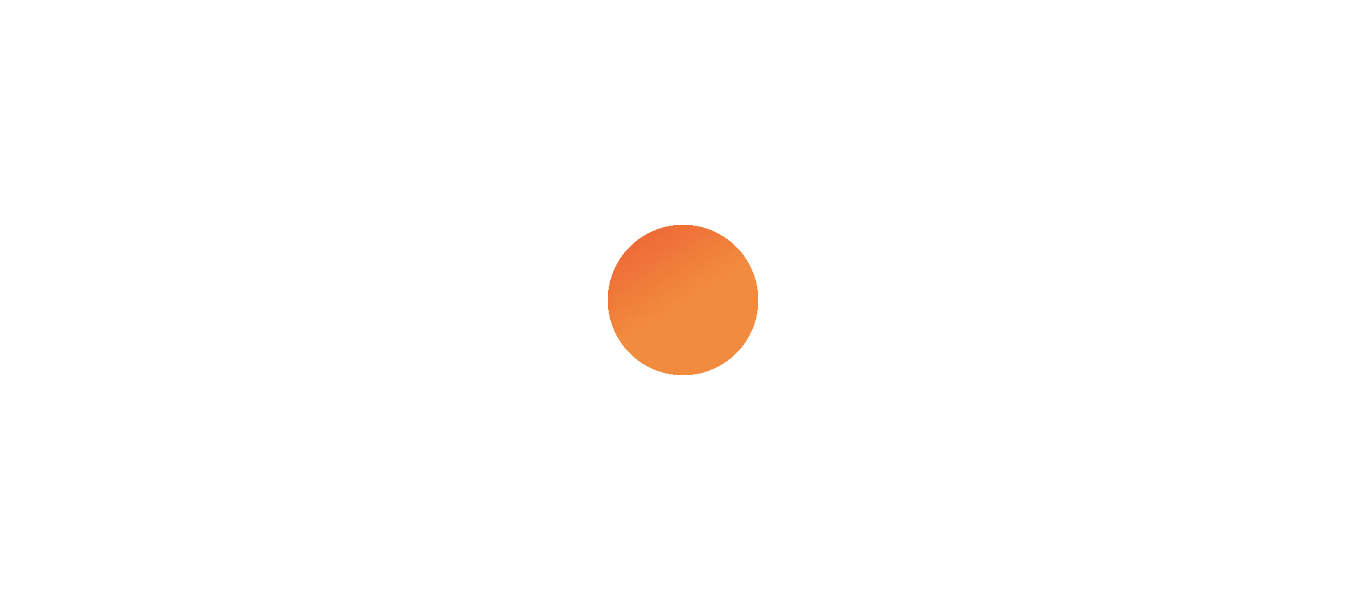 scroll, scrollTop: 0, scrollLeft: 0, axis: both 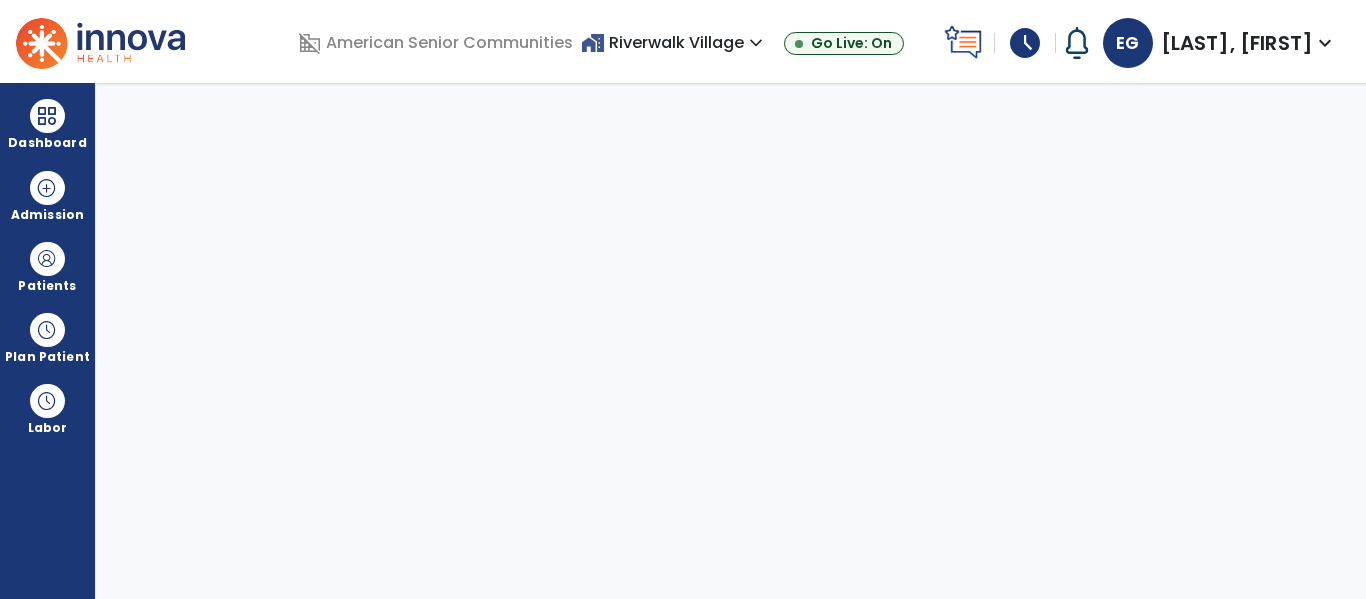 select on "****" 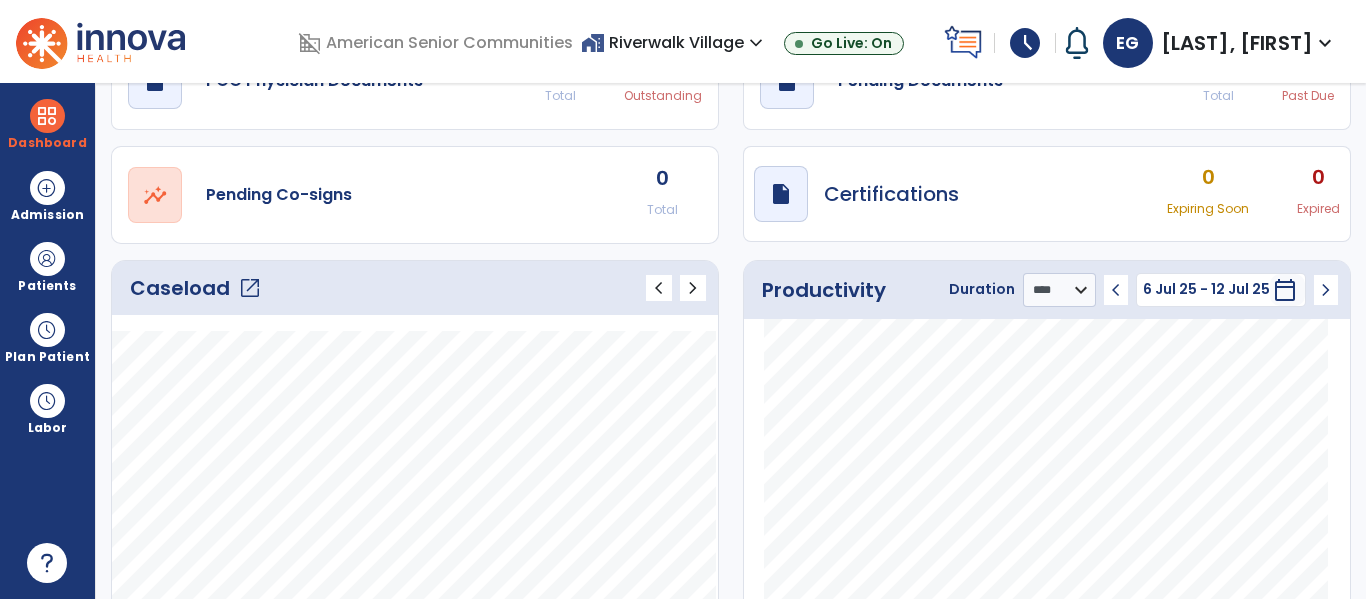 scroll, scrollTop: 111, scrollLeft: 0, axis: vertical 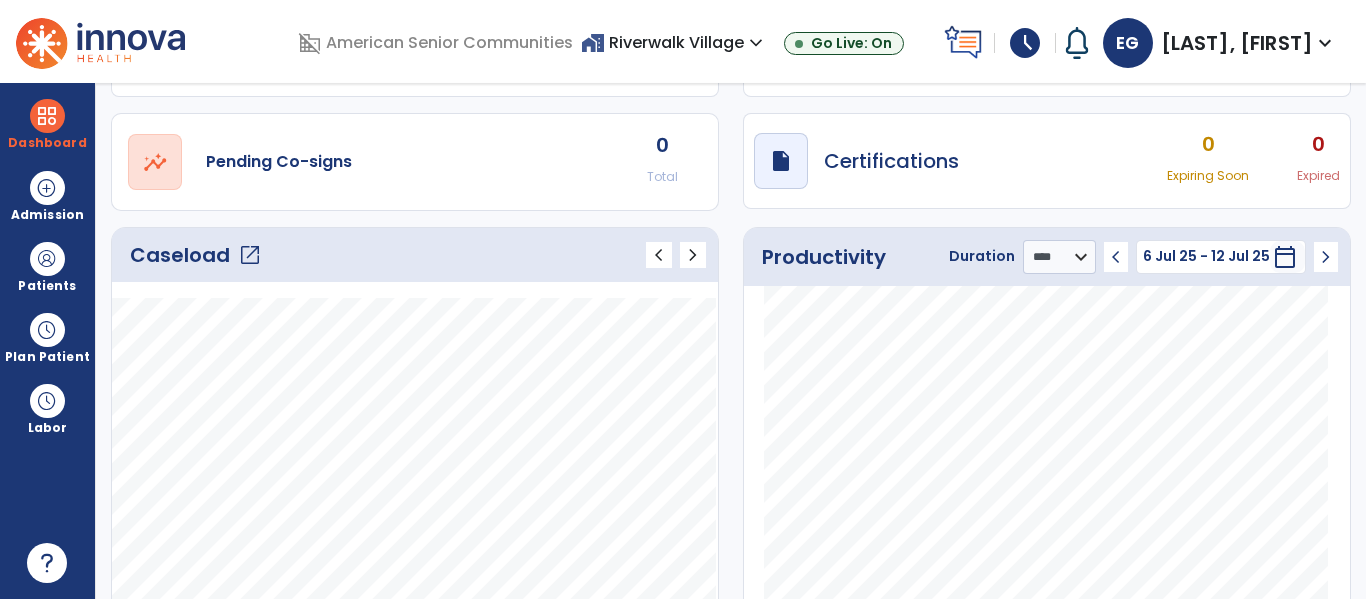 click on "open_in_new" 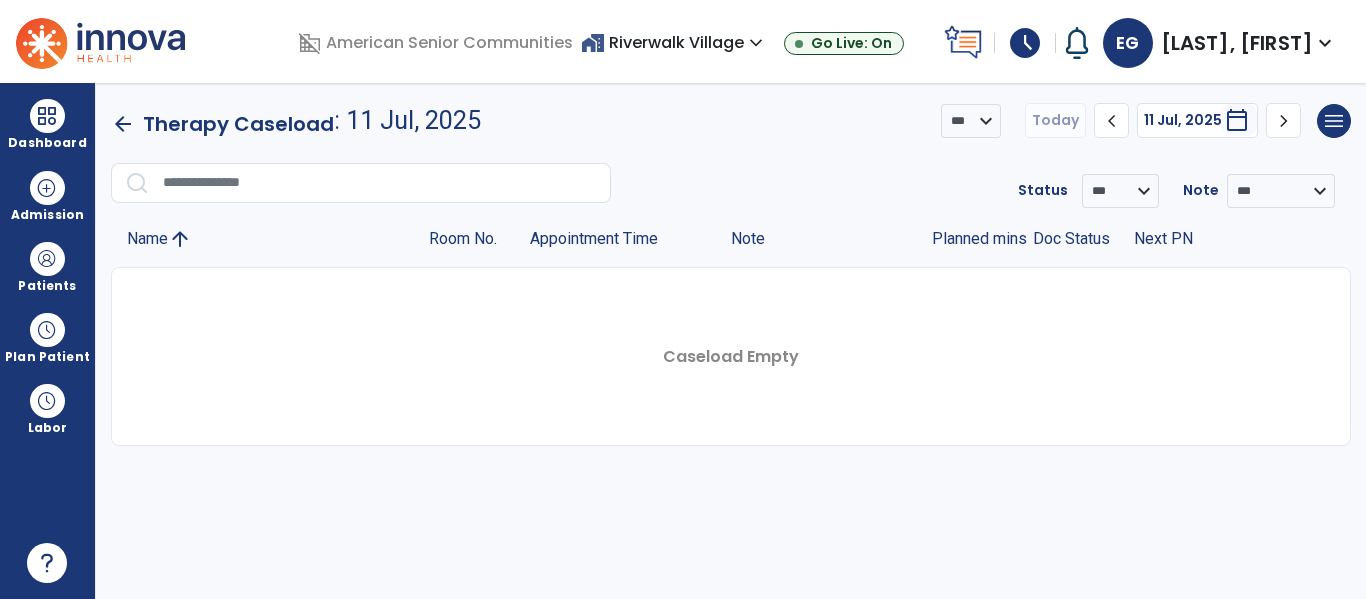 scroll, scrollTop: 0, scrollLeft: 0, axis: both 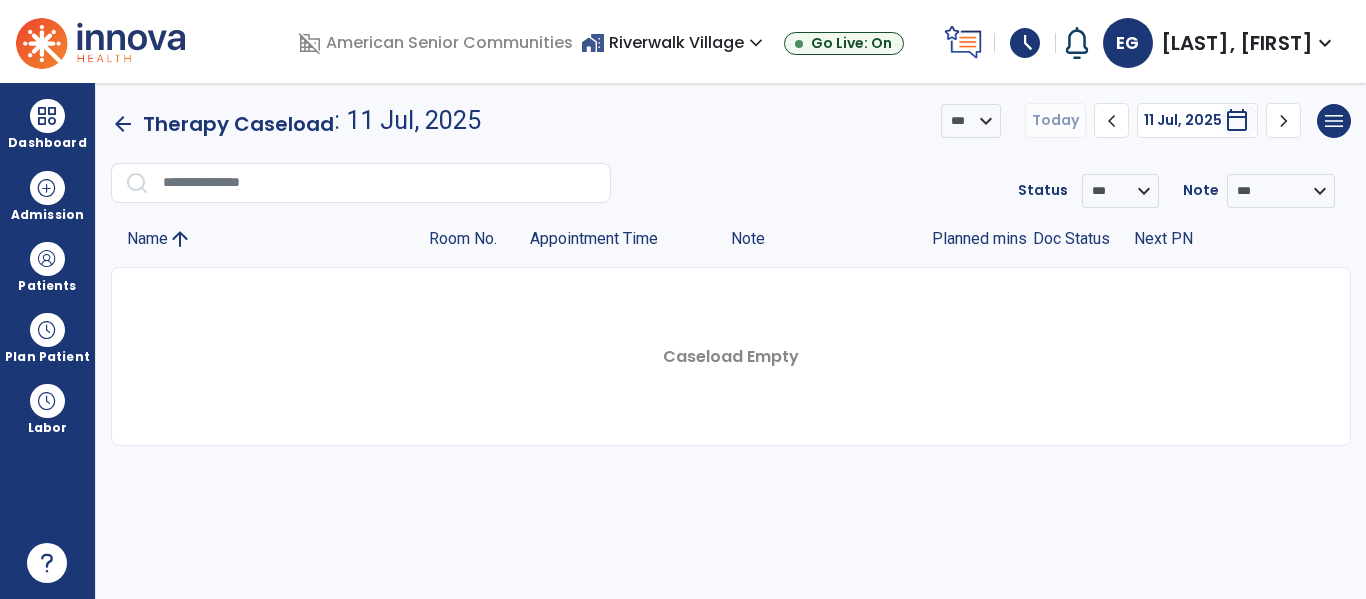 click on "arrow_back" 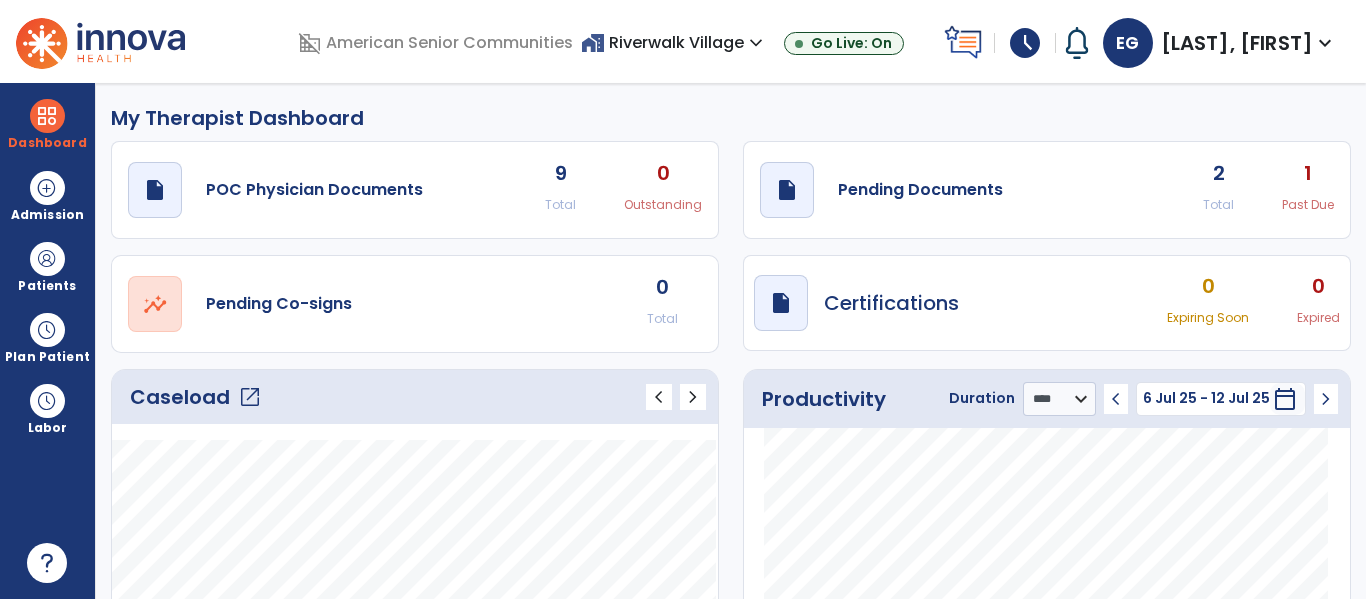 click on "open_in_new" 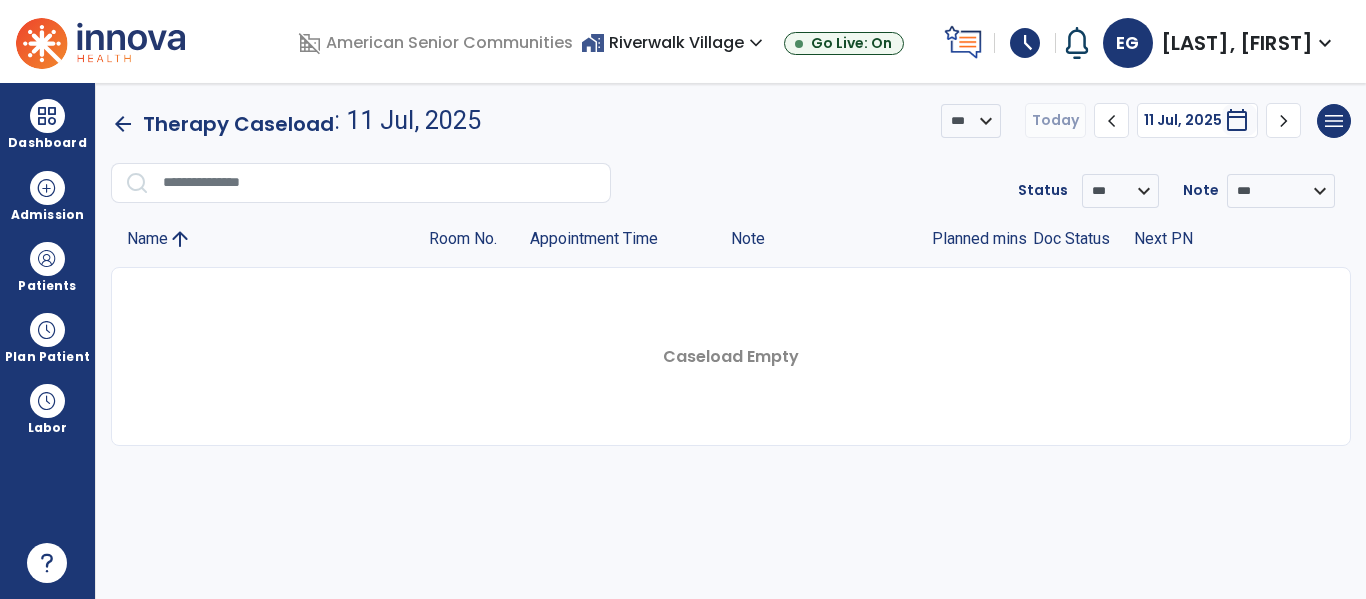 click on "chevron_left" 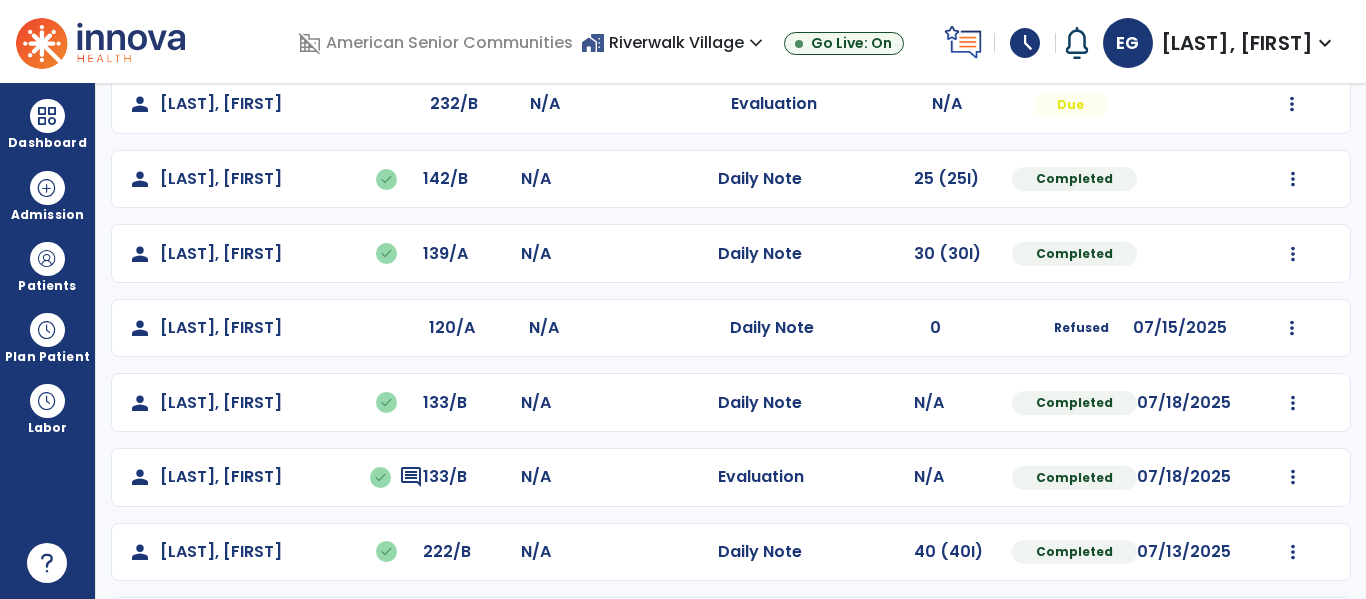 scroll, scrollTop: 786, scrollLeft: 0, axis: vertical 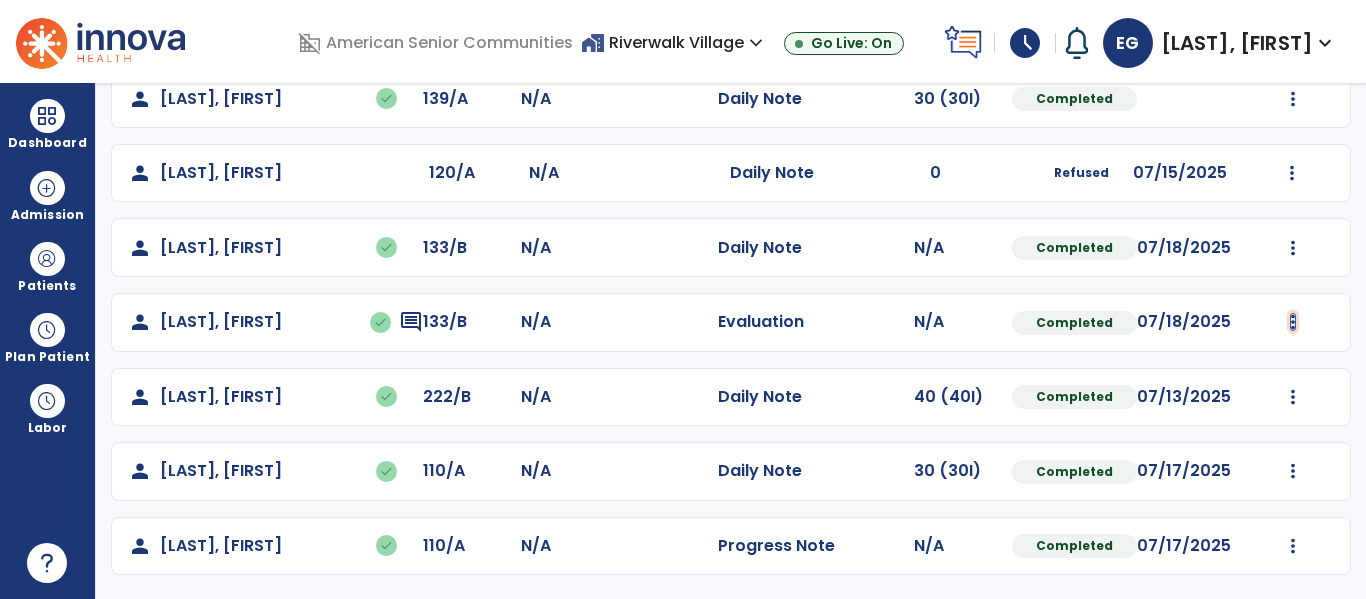 click at bounding box center [1293, -498] 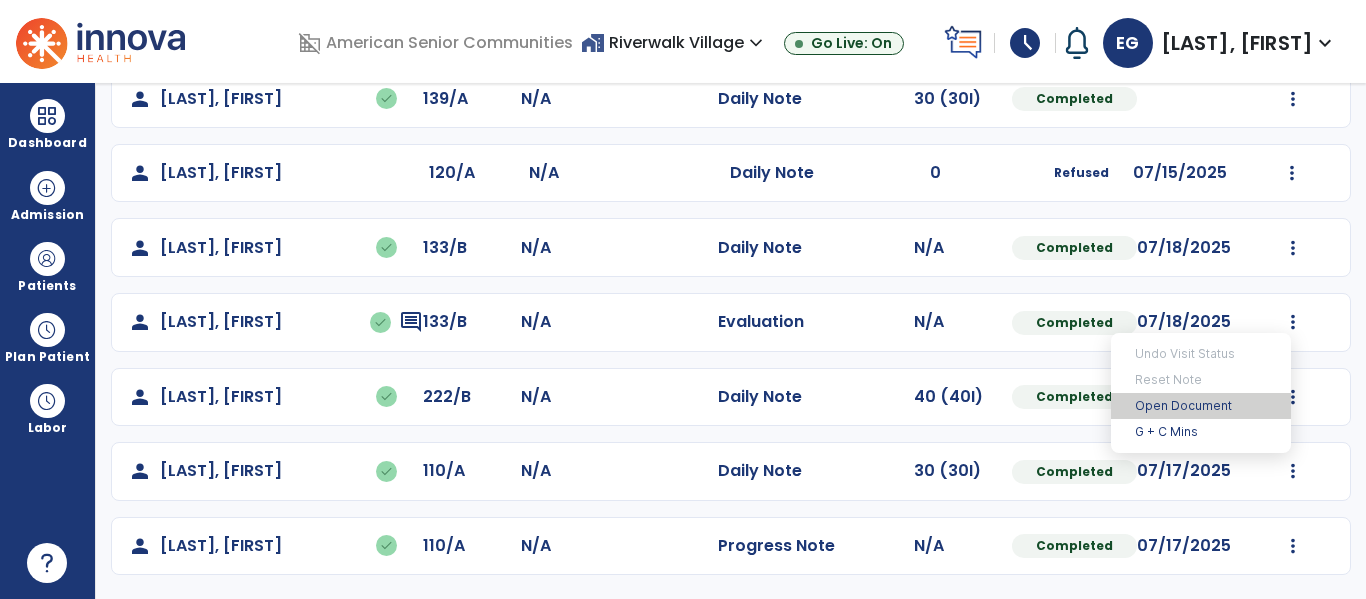 click on "Open Document" at bounding box center [1201, 406] 